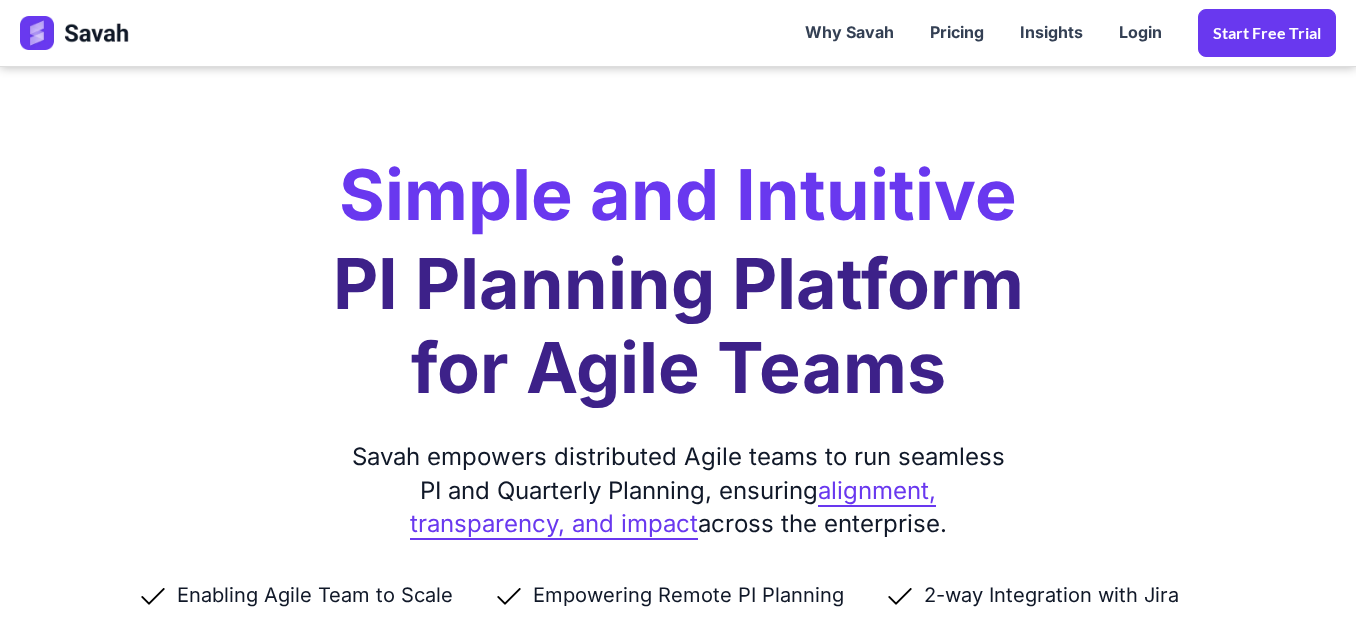 scroll, scrollTop: 5992, scrollLeft: 0, axis: vertical 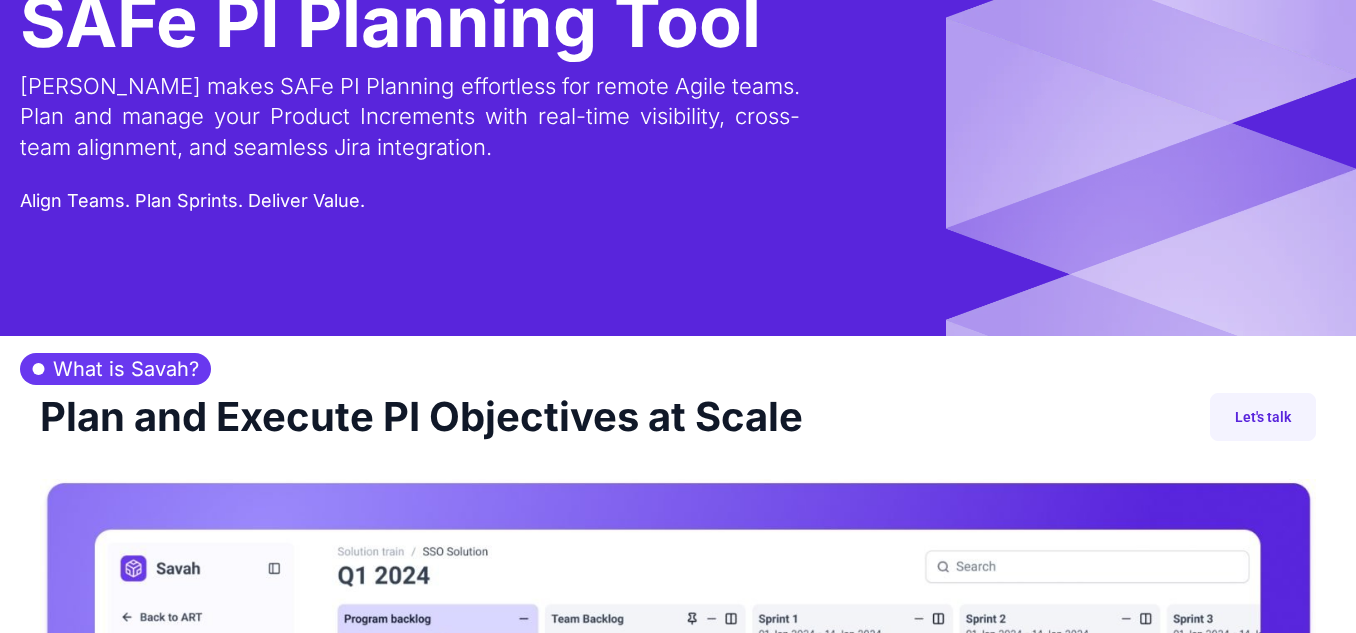 click on "SAFe PI Planning Tool" at bounding box center (390, 21) 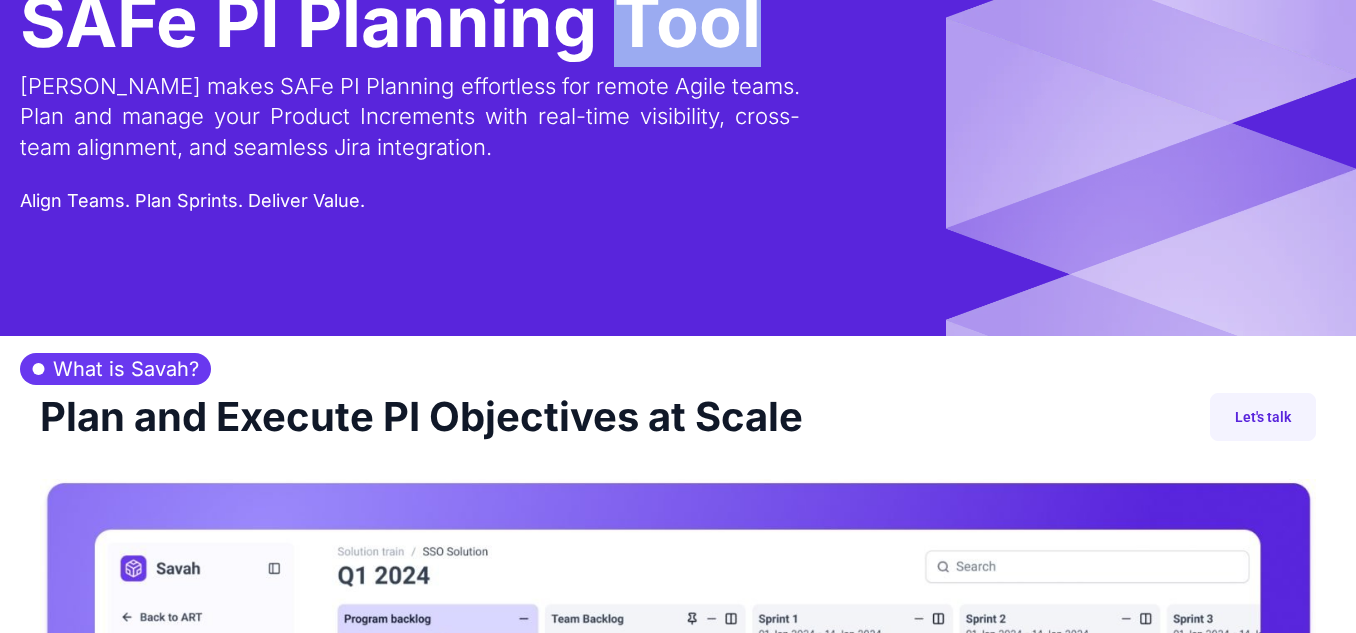 click on "SAFe PI Planning Tool" at bounding box center (390, 21) 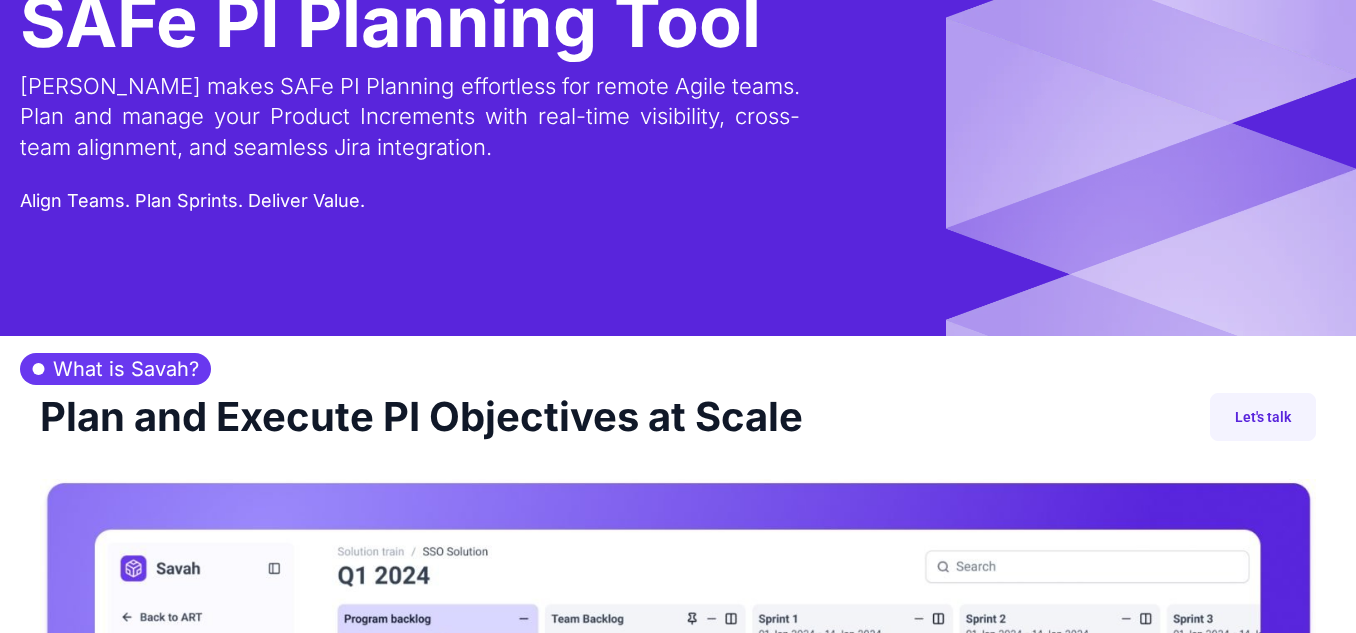 drag, startPoint x: 889, startPoint y: 1, endPoint x: 973, endPoint y: 100, distance: 129.8345 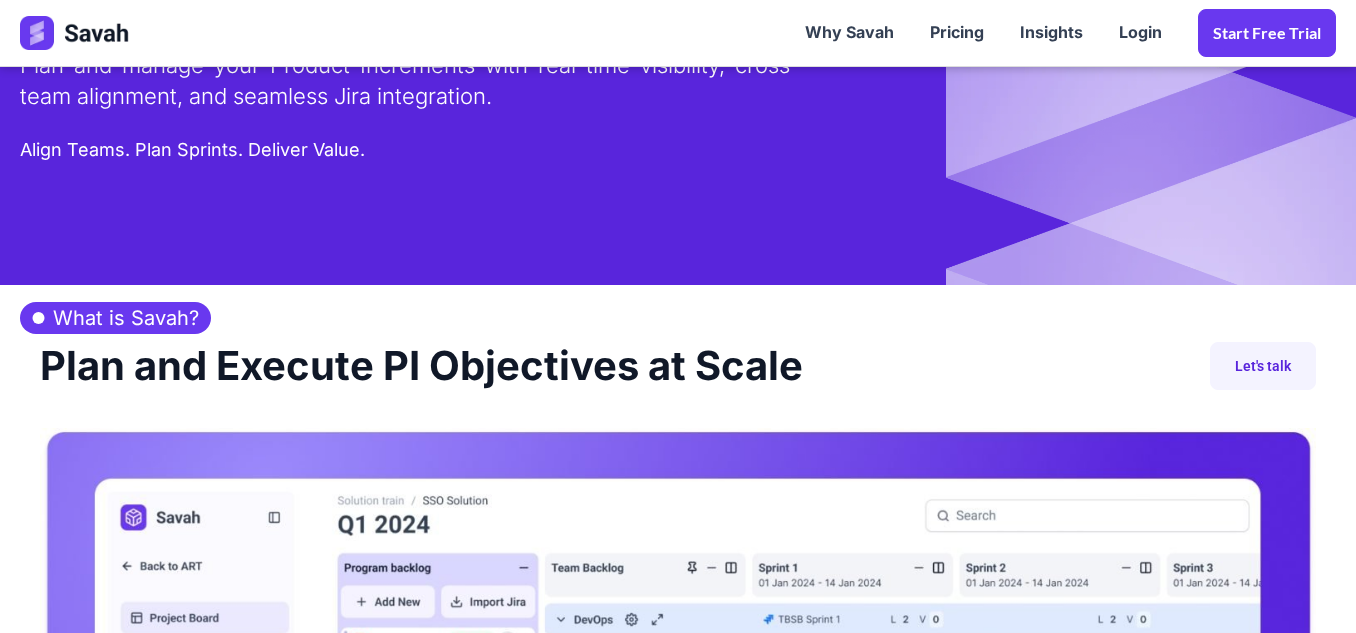 scroll, scrollTop: 0, scrollLeft: 0, axis: both 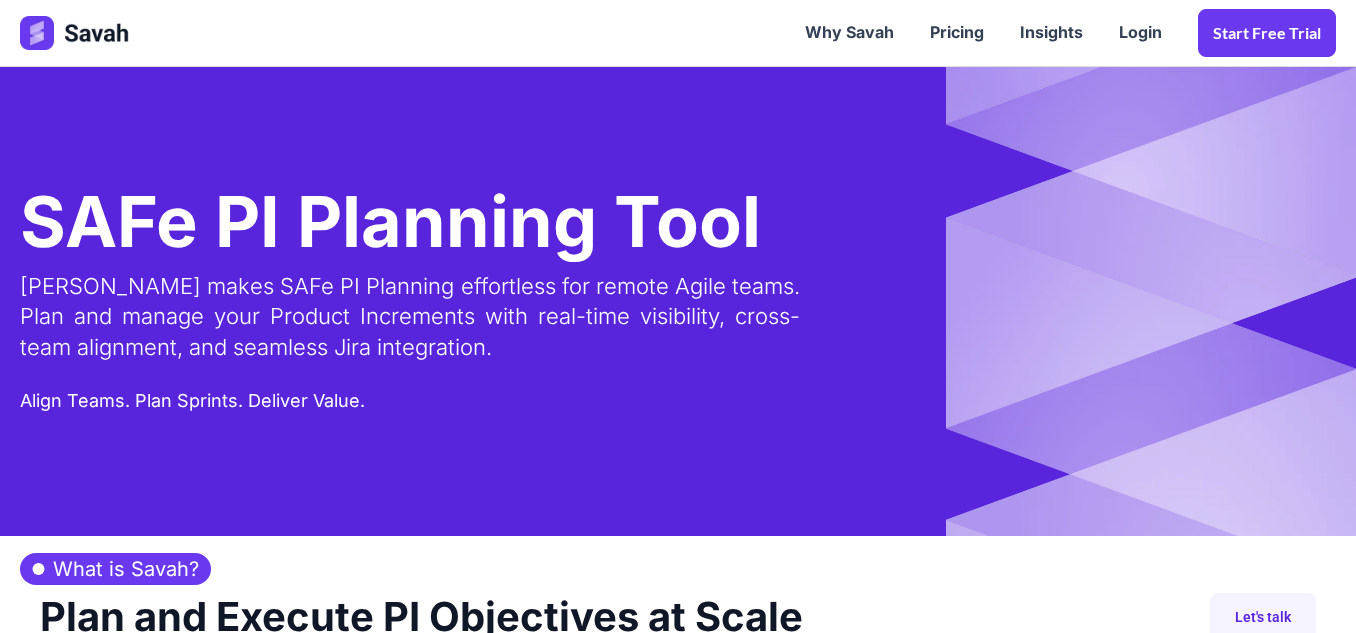 click at bounding box center [459, 33] 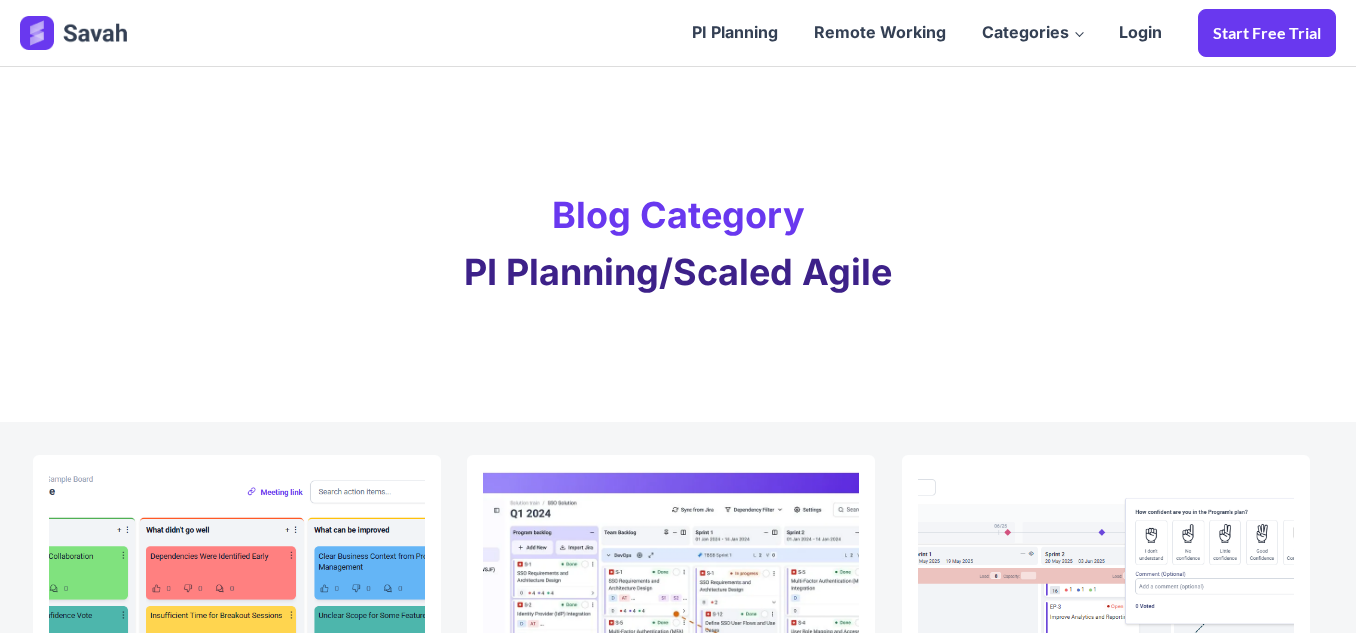 scroll, scrollTop: 0, scrollLeft: 0, axis: both 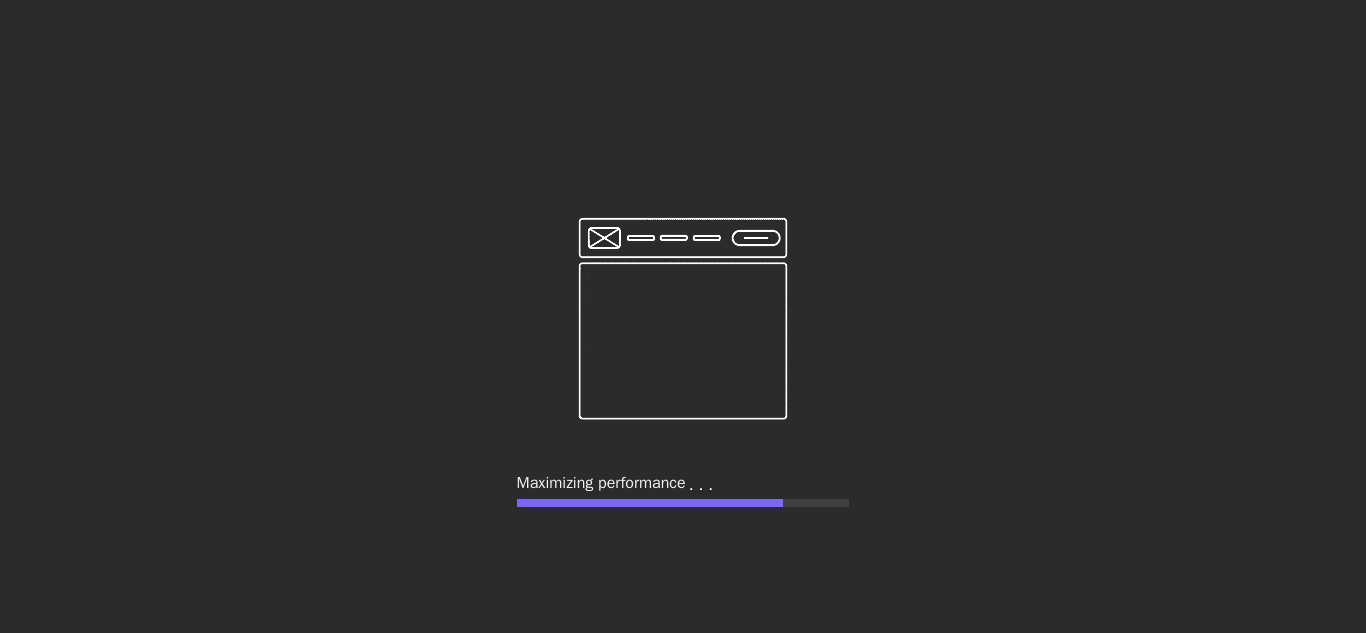 type on "PI Planning in [GEOGRAPHIC_DATA]" 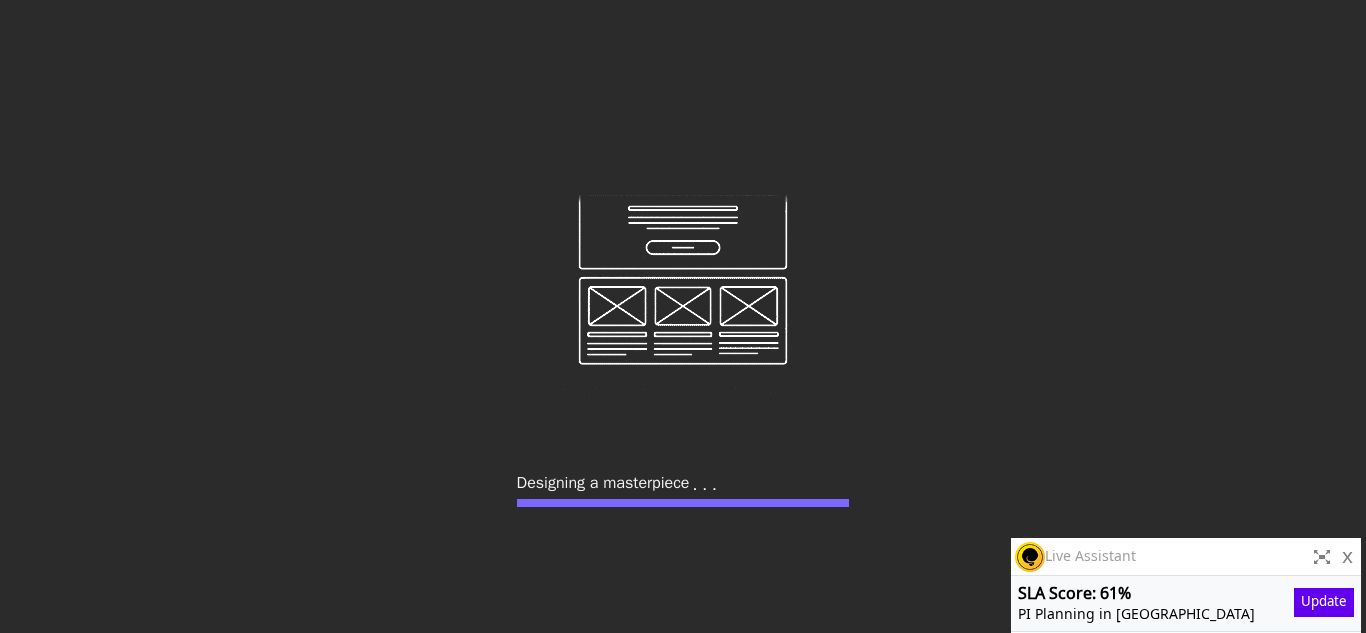 scroll, scrollTop: 0, scrollLeft: 0, axis: both 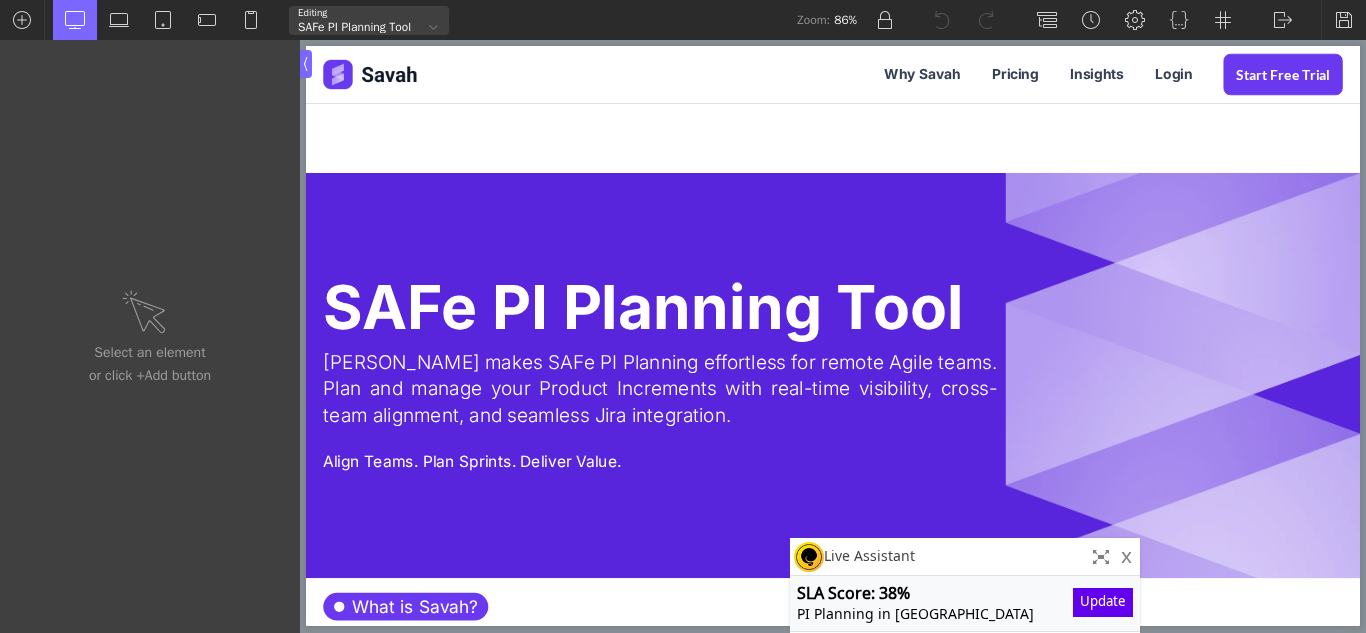 drag, startPoint x: 1215, startPoint y: 545, endPoint x: 967, endPoint y: 538, distance: 248.09877 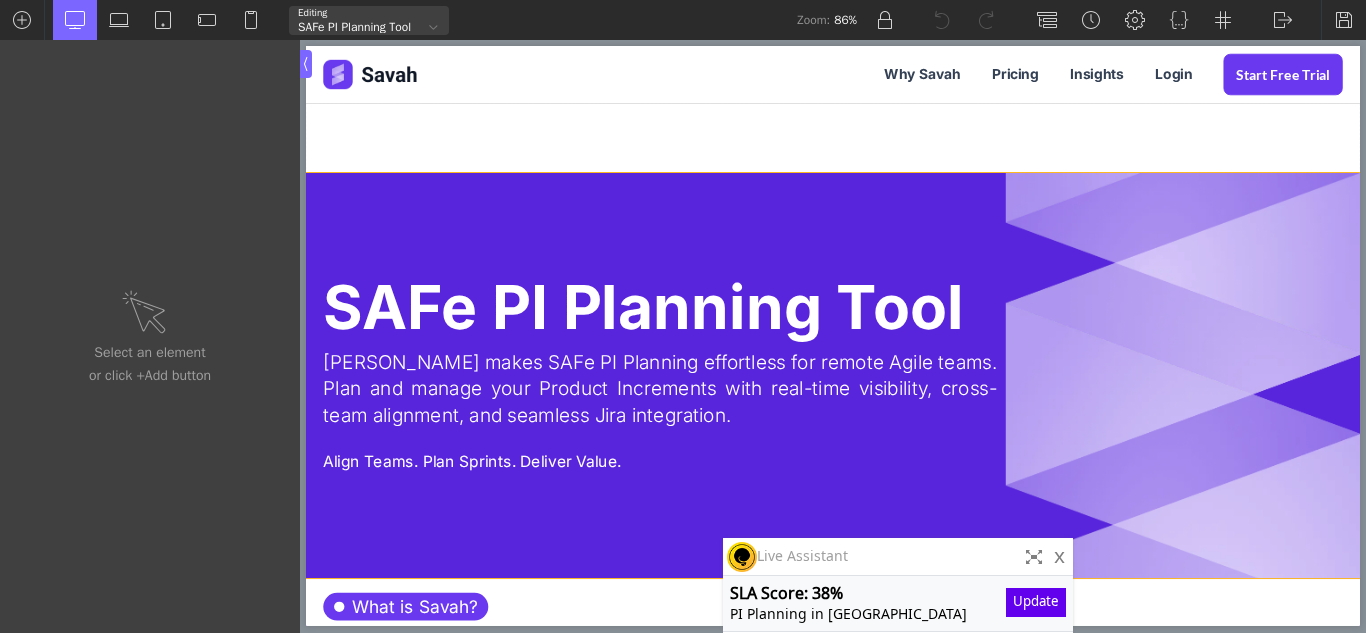 drag, startPoint x: 1224, startPoint y: 603, endPoint x: 856, endPoint y: 594, distance: 368.11005 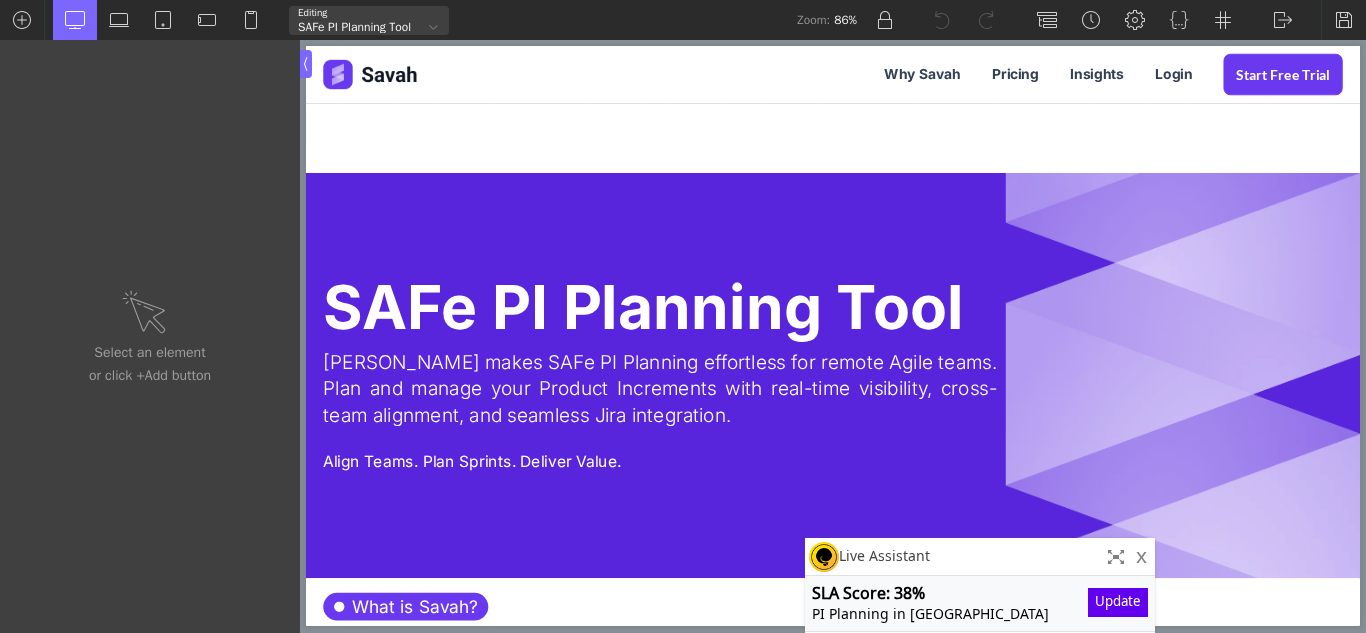 drag, startPoint x: 813, startPoint y: 557, endPoint x: 895, endPoint y: 561, distance: 82.0975 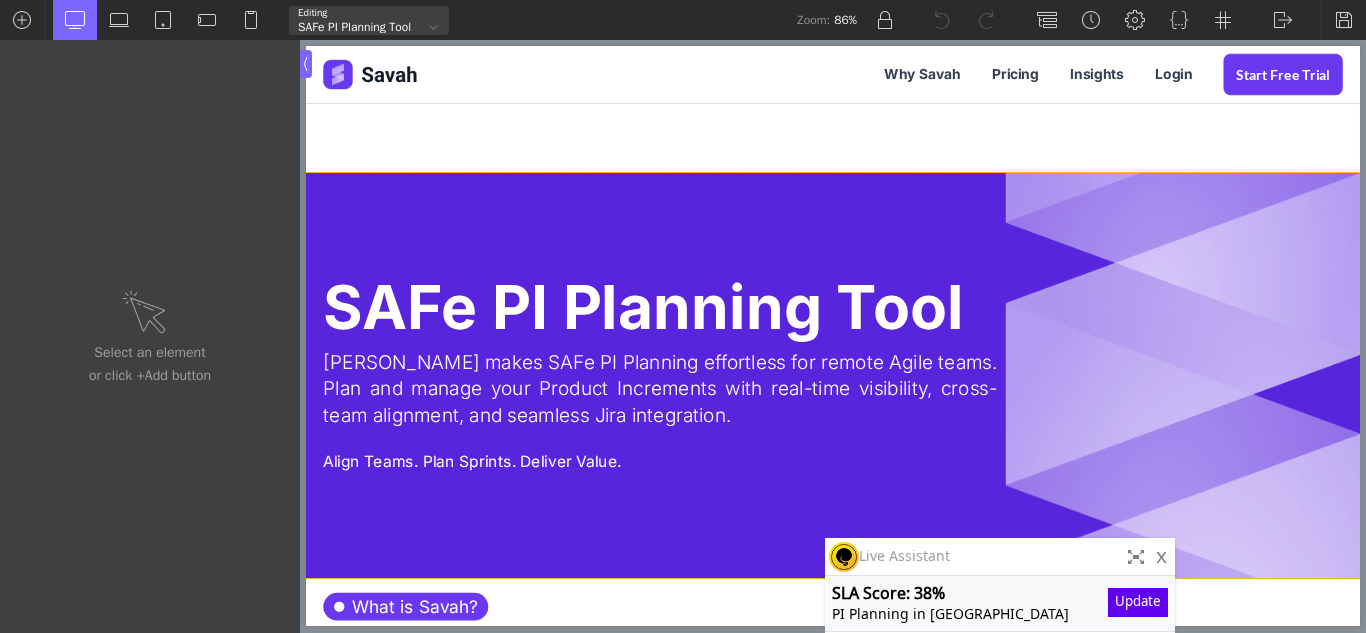 drag, startPoint x: 1326, startPoint y: 599, endPoint x: 1245, endPoint y: 563, distance: 88.63972 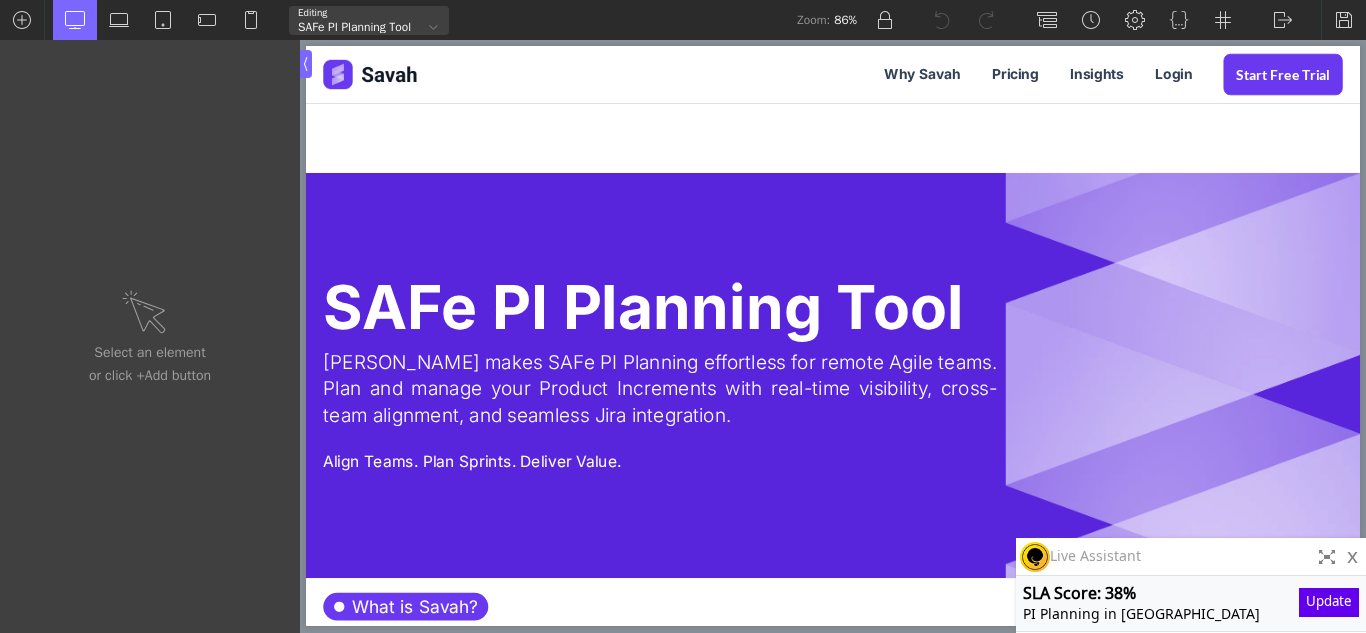 click on "Why Savah
Pricing
Insights
Login
Start Free trial SAFe PI Planning Tool Savah makes SAFe PI Planning effortless for remote Agile teams. Plan and manage your Product Increments with real-time visibility, cross-team alignment, and seamless Jira integration.  Align Teams. Plan Sprints. Deliver Value.
What is Savah? Plan and Execute PI Objectives at Scale    Let's talk Program Milestones Visualise milestones on the board to ensure team alignment and clarity. During Quarterly or PI Planning, keep everyone on track and moving forward with a shared focus on key goals.  Start free trial SAFe Programe Objectives  Keep teams focused on outcomes by creating objectives for both the program and the team level. Link objectives to work items (features/epics) for better visibility, reducing manual check-ins and keeping everyone on the same page. Start free trial Unblock Cross-Team Dependencies Start free trial SAFe Programe Objectives" at bounding box center [916, 2599] 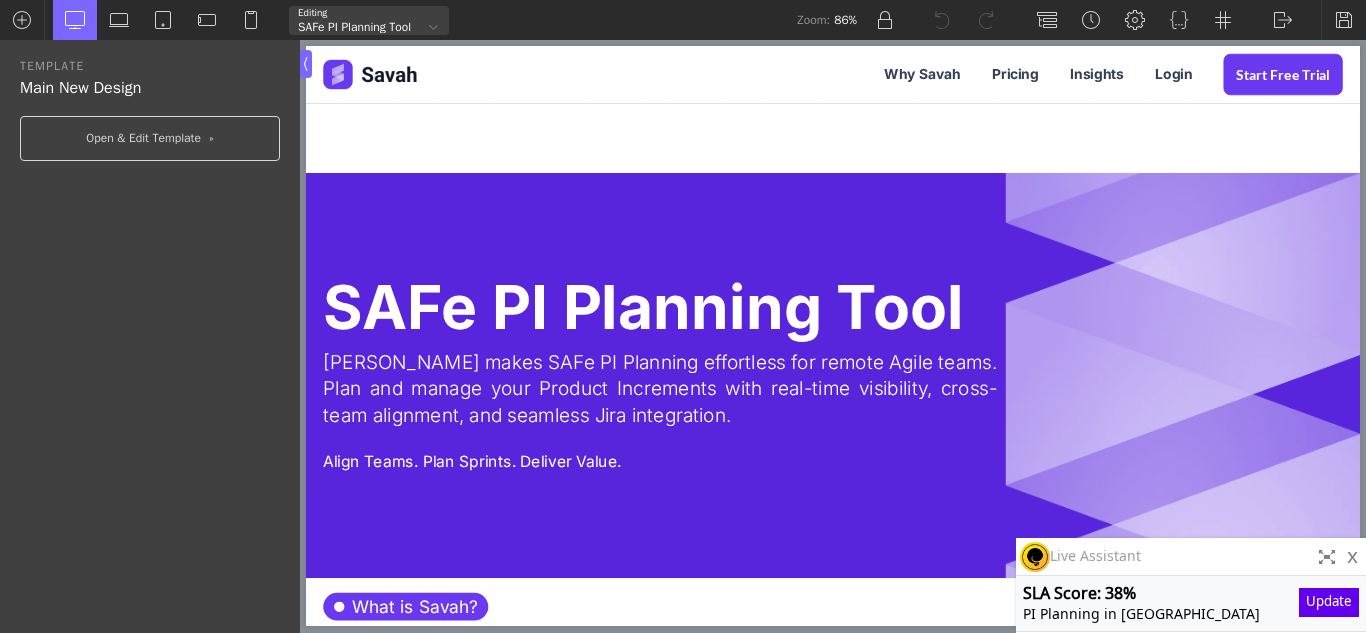 click on "0
100
200
300
400
500
600
700
800
900
1000
1100
1200
1300
1400
1500
1600
1700
1800
1900
2000
2100
2200
2300
2400
2500
2600
2700
2800
2900" at bounding box center (833, 384) 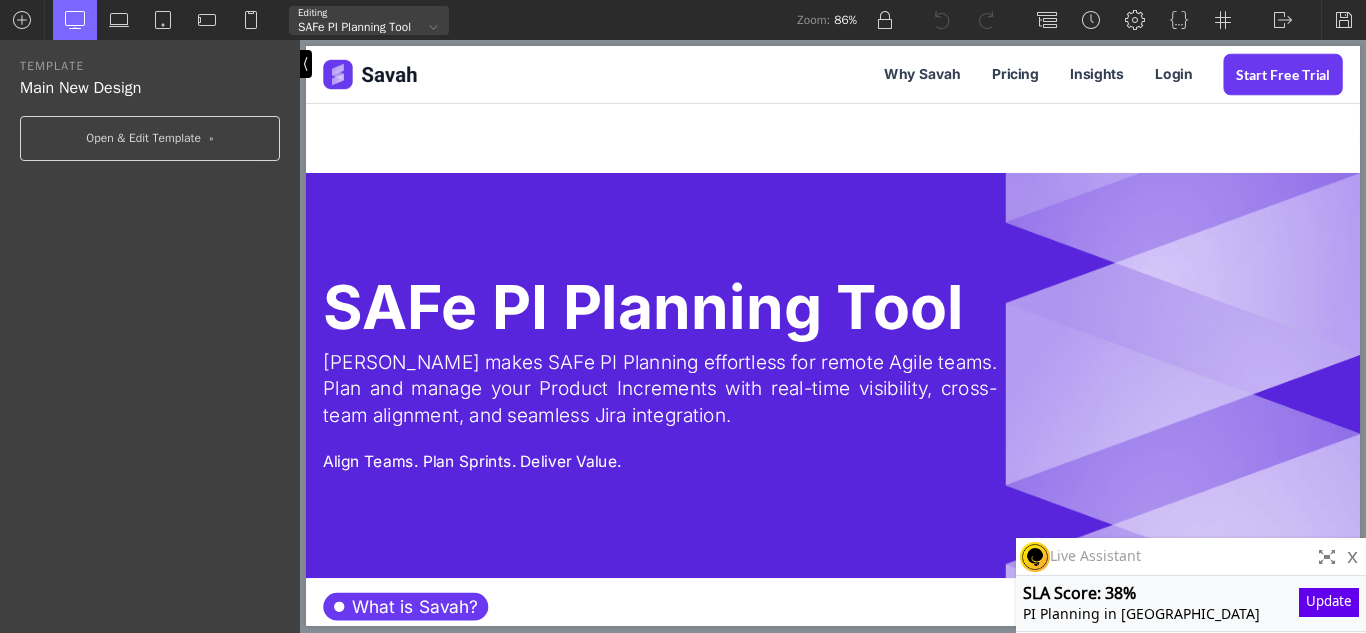 drag, startPoint x: 305, startPoint y: 56, endPoint x: 285, endPoint y: 107, distance: 54.781384 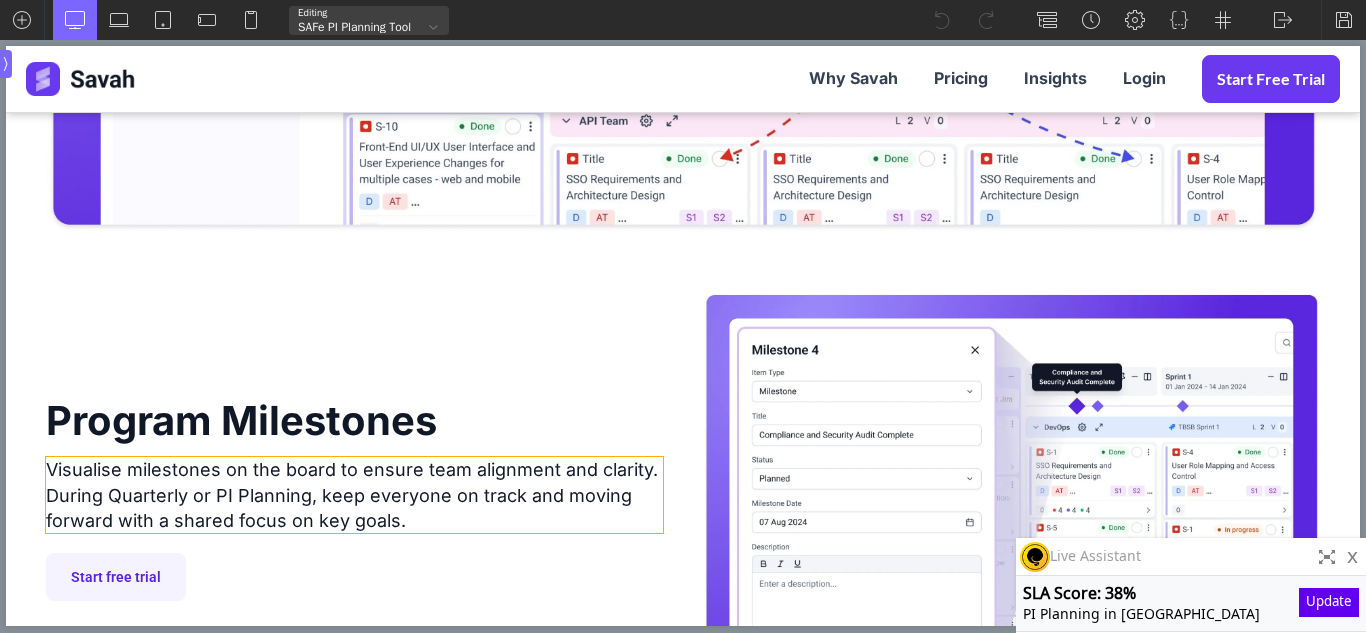 scroll, scrollTop: 1300, scrollLeft: 0, axis: vertical 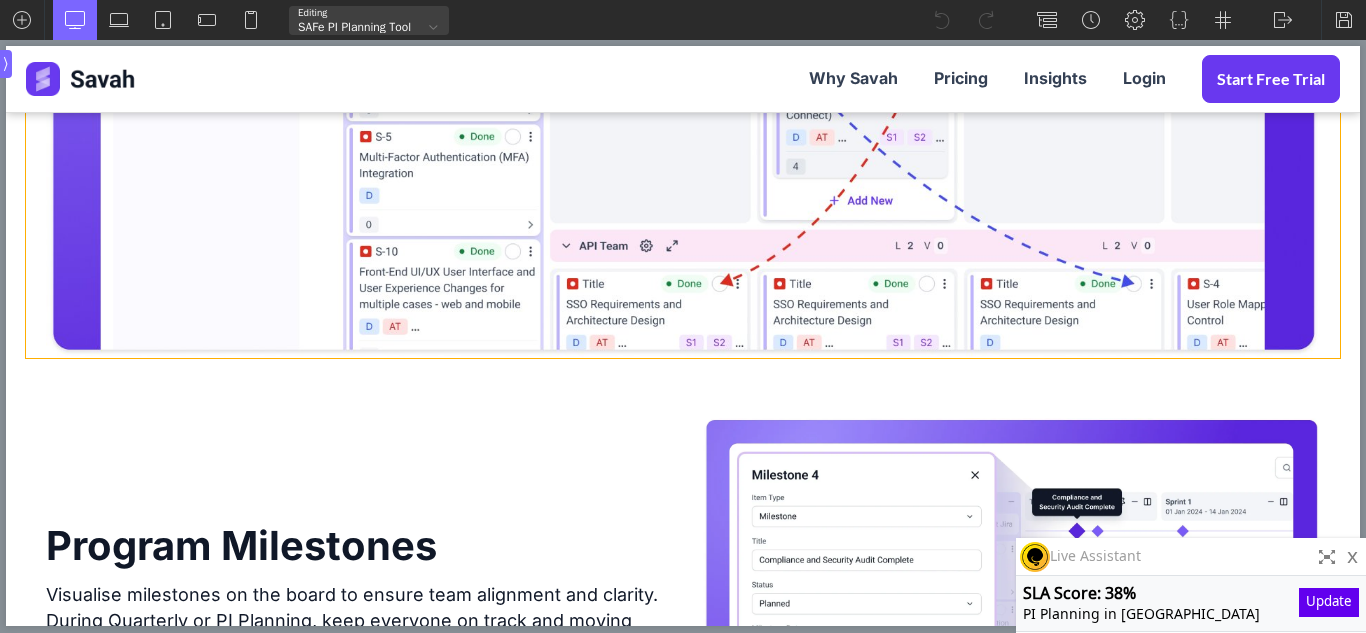 click at bounding box center [683, -84] 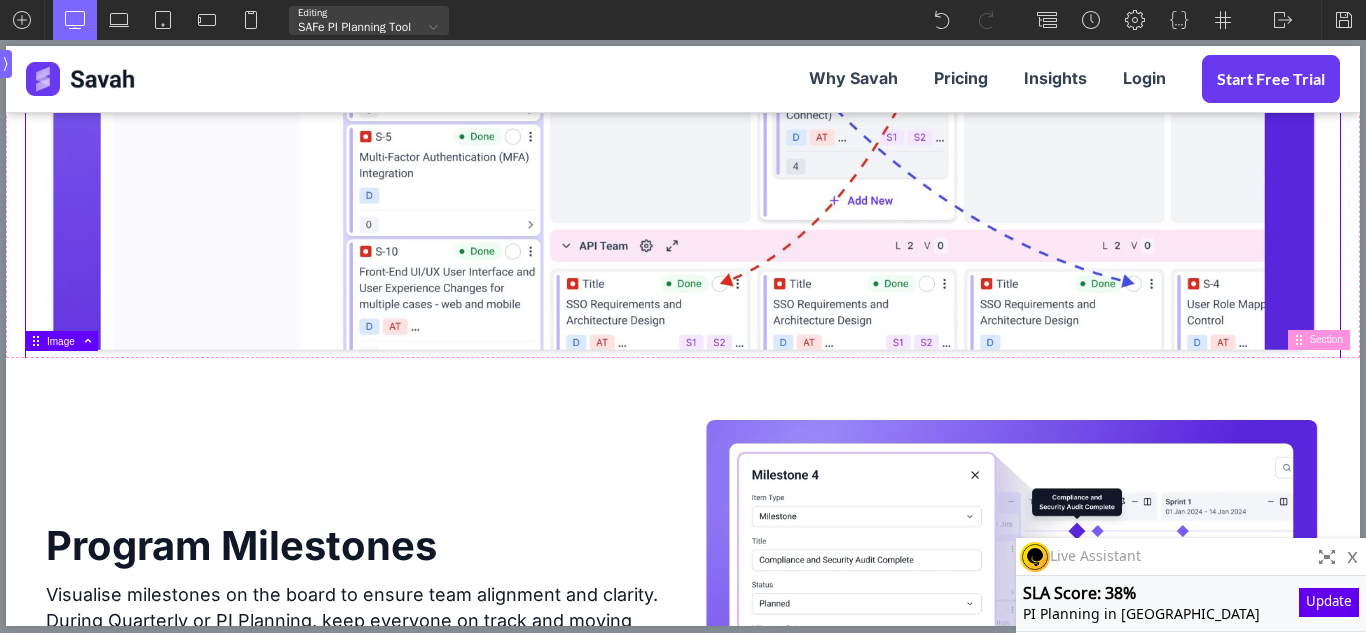 click at bounding box center (433, 27) 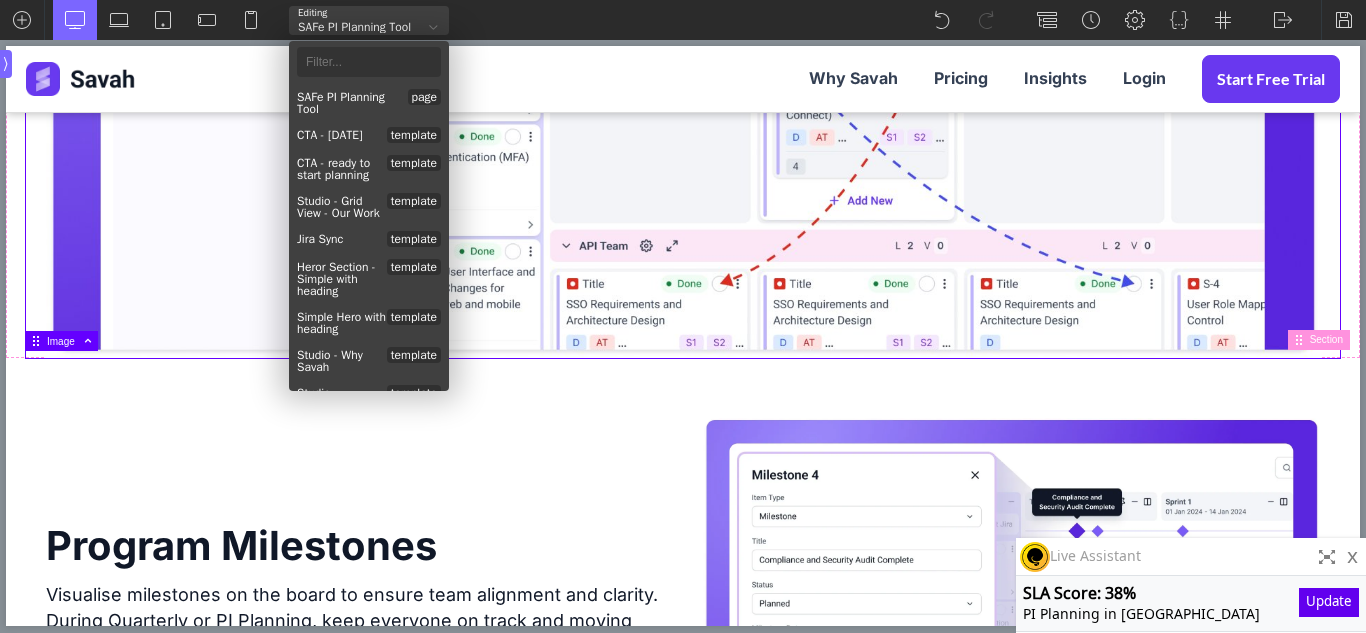 click at bounding box center (683, -84) 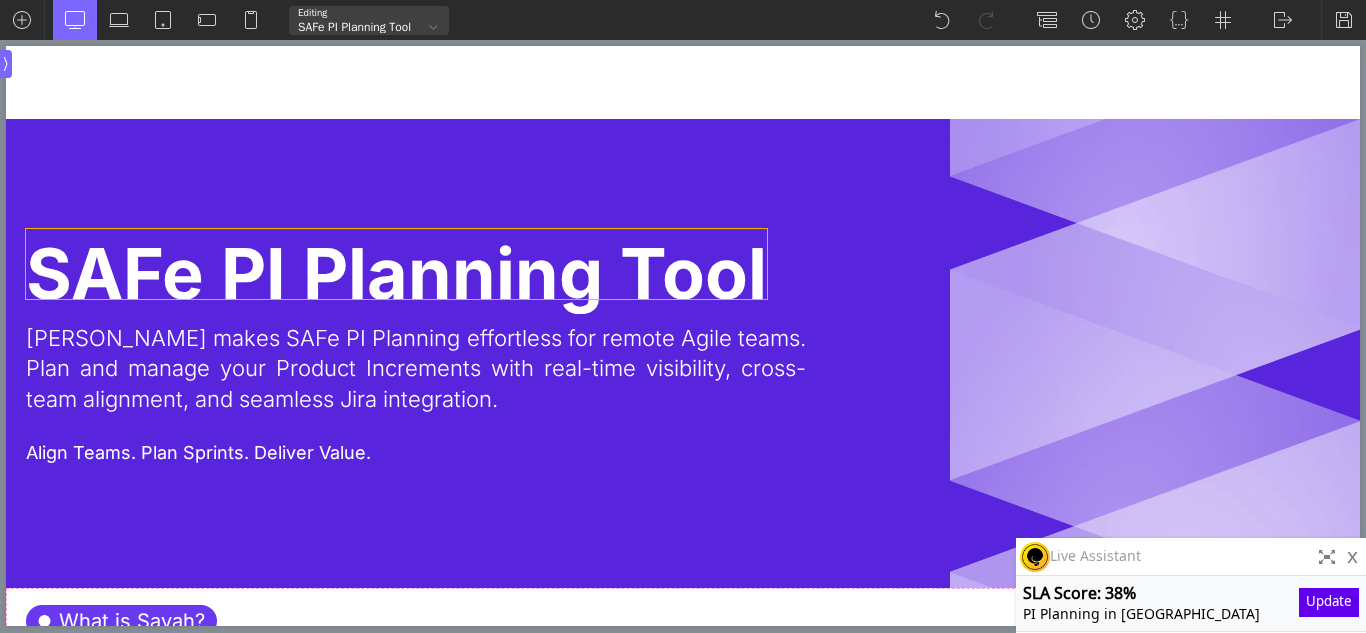scroll, scrollTop: 0, scrollLeft: 0, axis: both 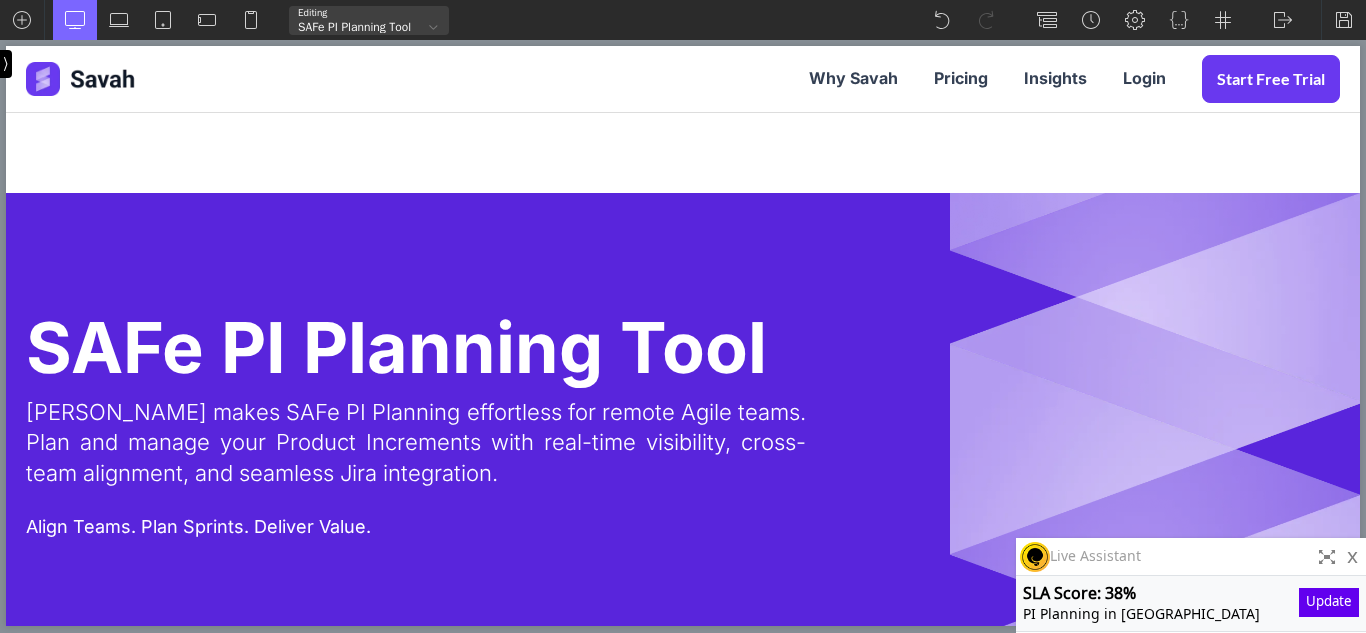 click at bounding box center [6, 64] 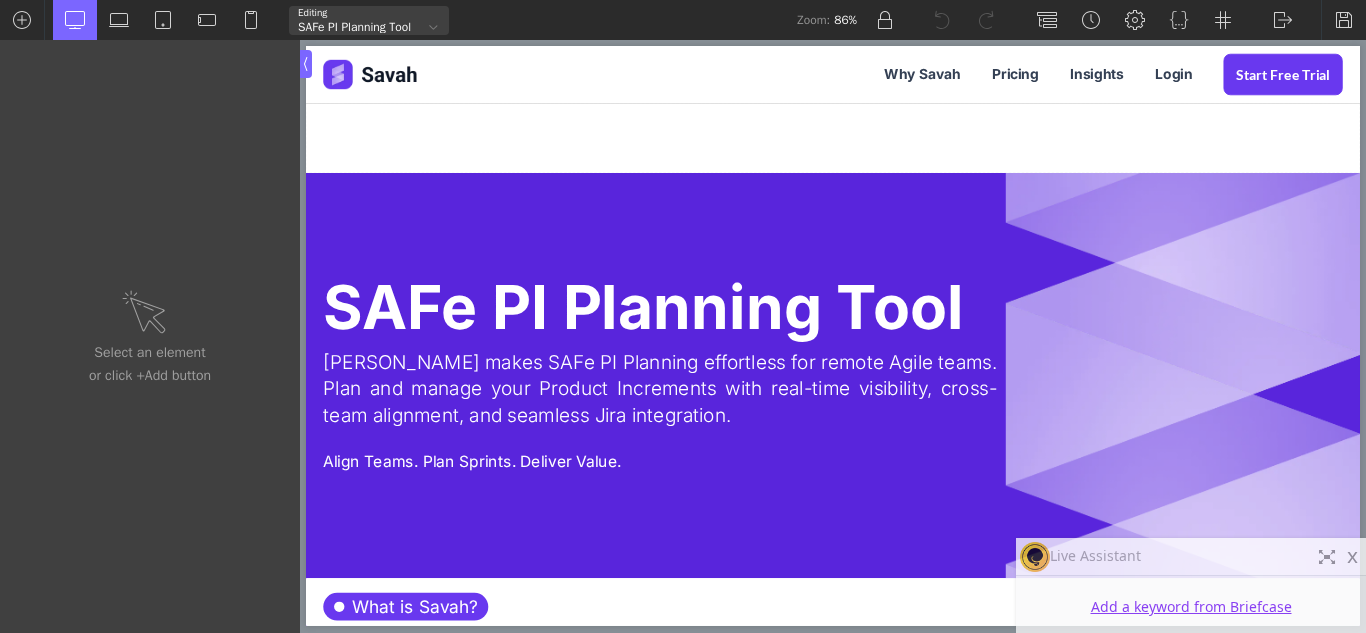 scroll, scrollTop: 0, scrollLeft: 0, axis: both 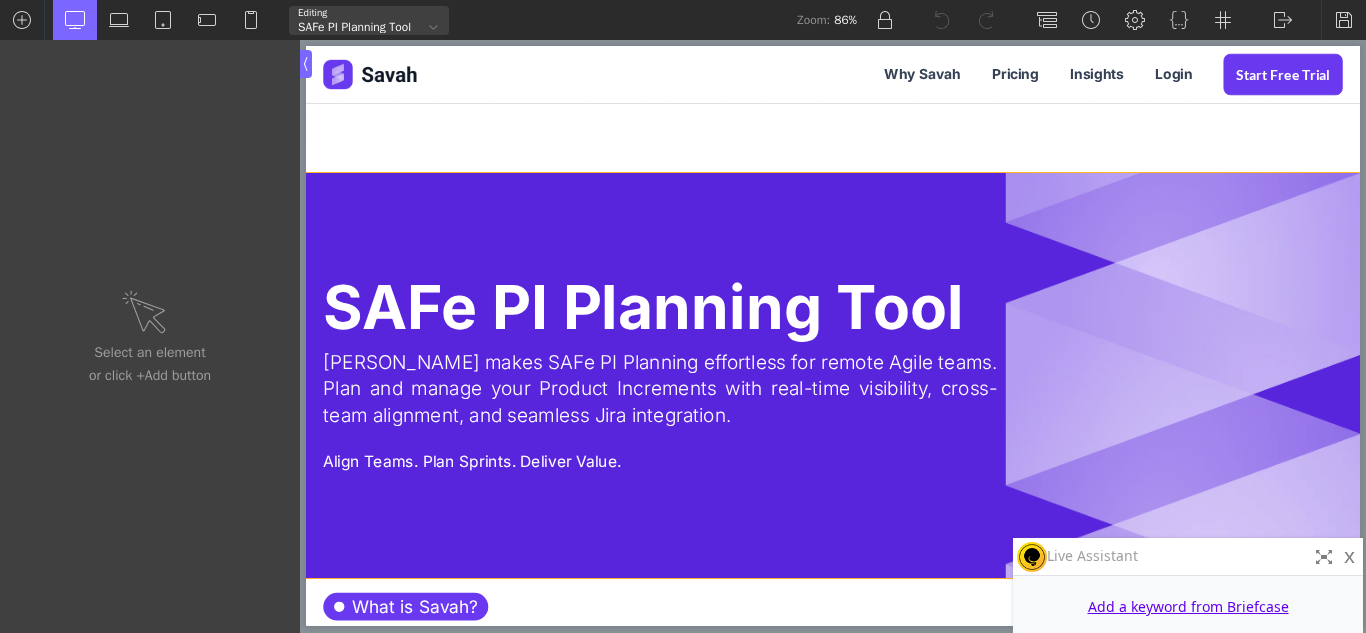 drag, startPoint x: 1561, startPoint y: 607, endPoint x: 1289, endPoint y: 585, distance: 272.88824 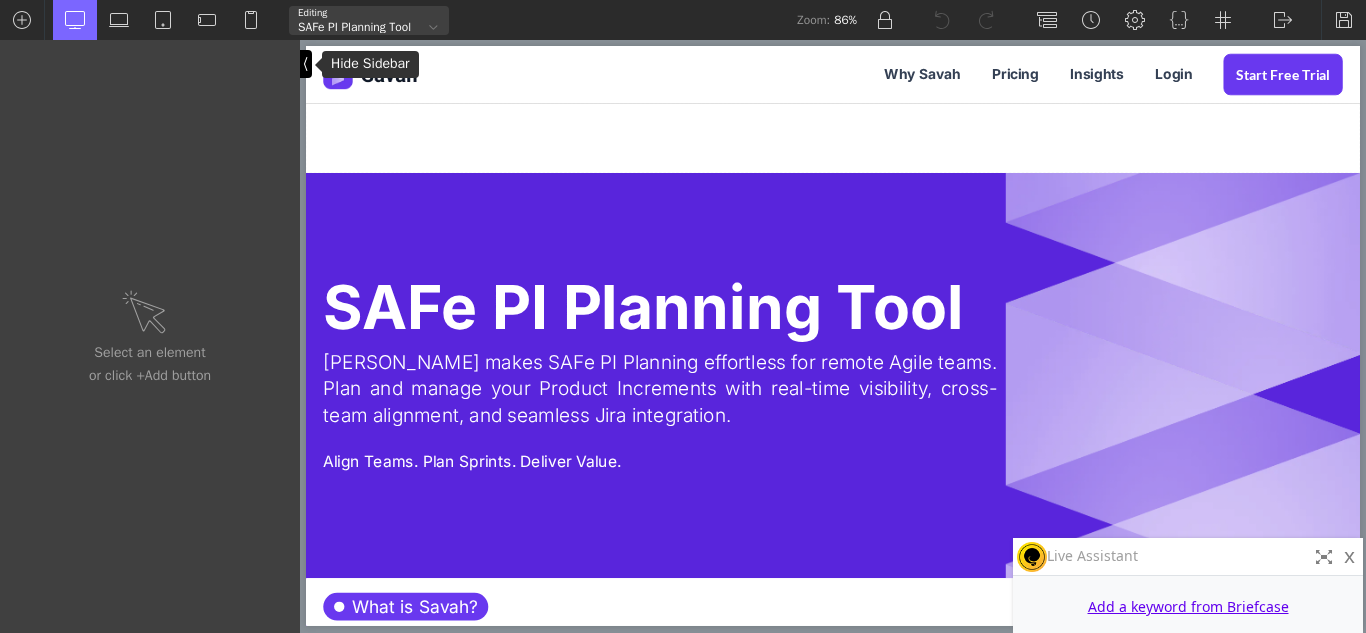 click at bounding box center (306, 64) 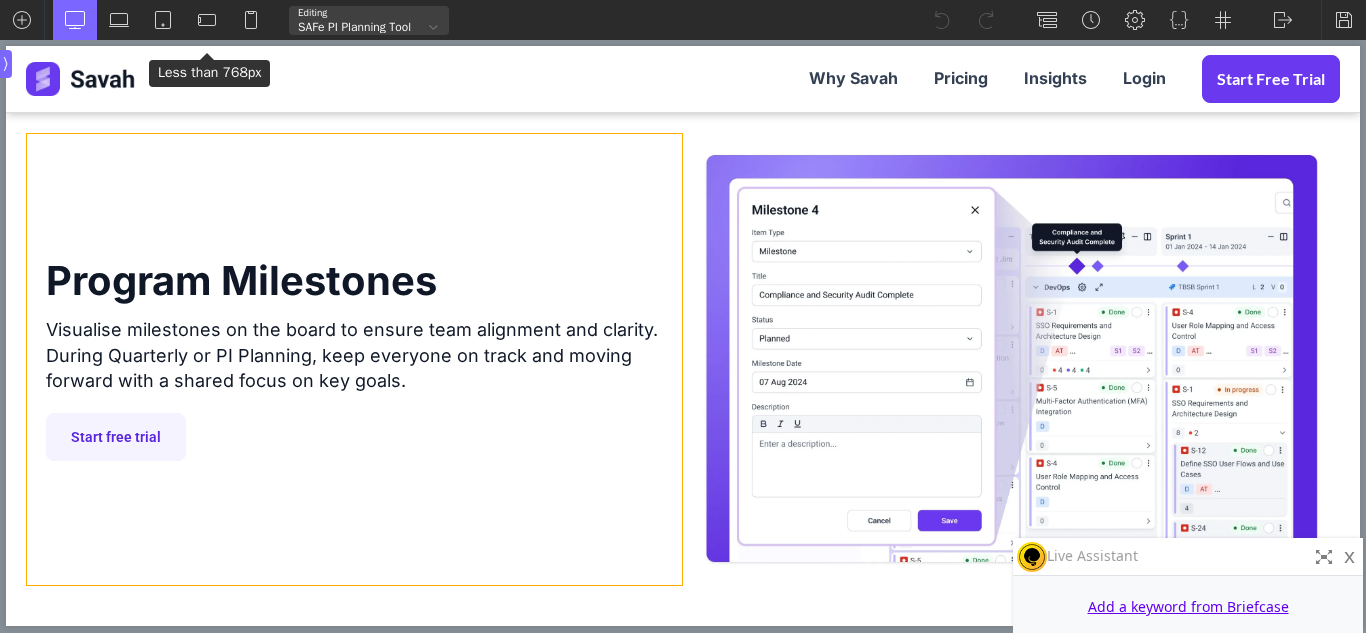 scroll, scrollTop: 1365, scrollLeft: 0, axis: vertical 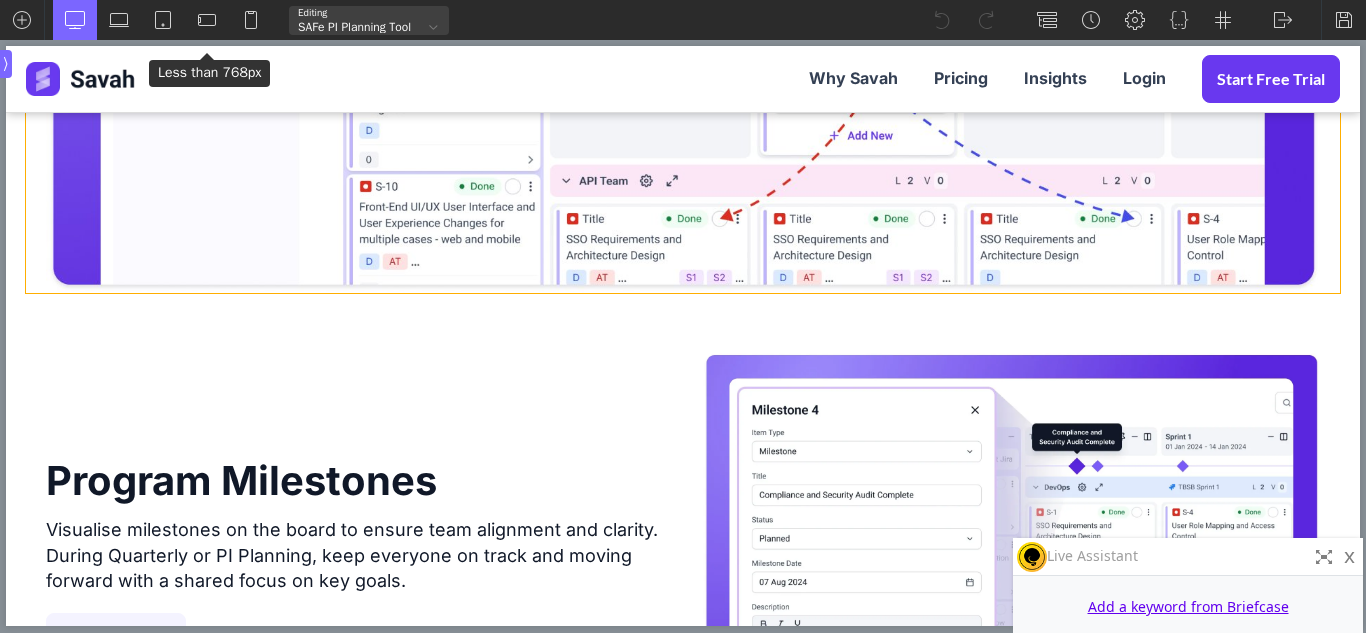 click at bounding box center [683, -149] 